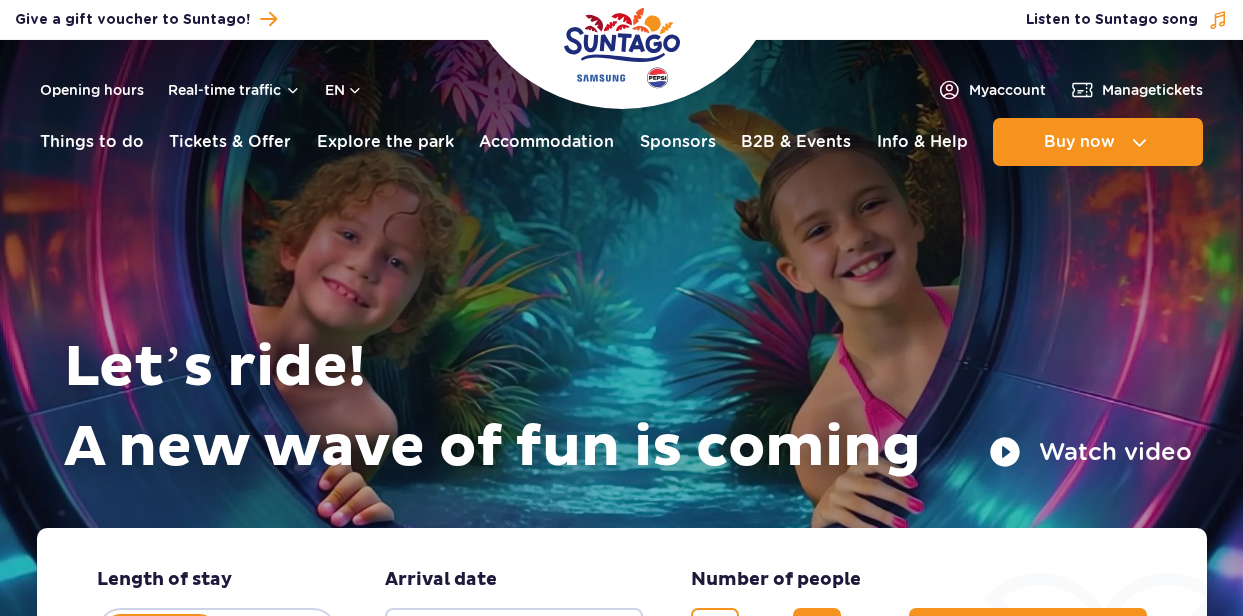 scroll, scrollTop: 0, scrollLeft: 0, axis: both 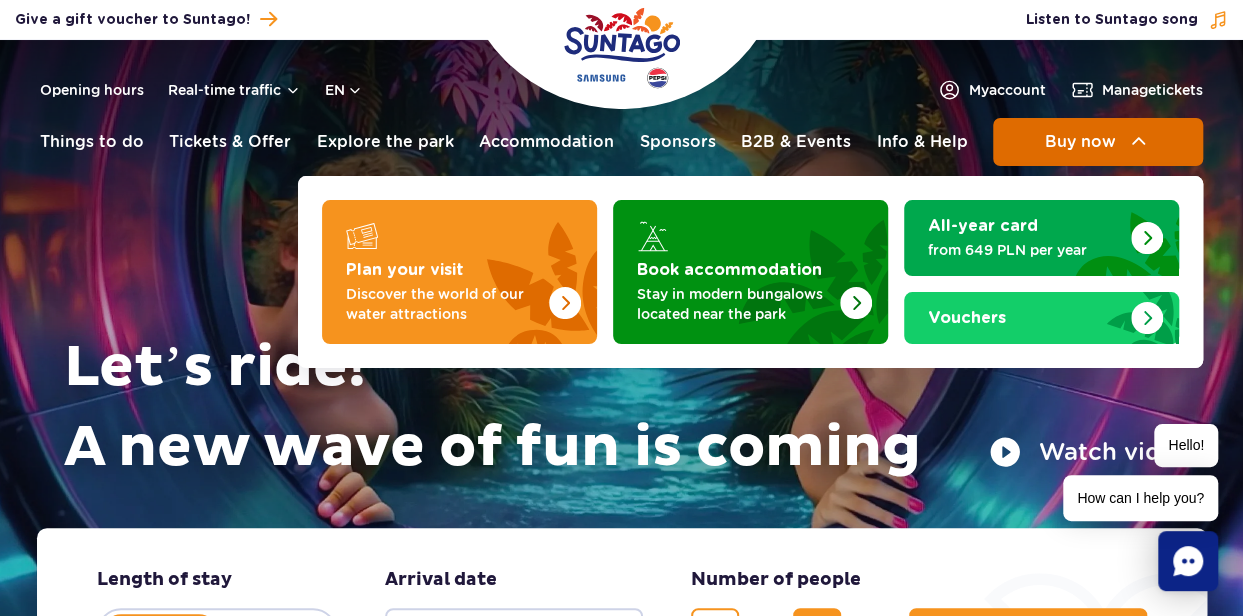 click on "Buy now" at bounding box center (1079, 142) 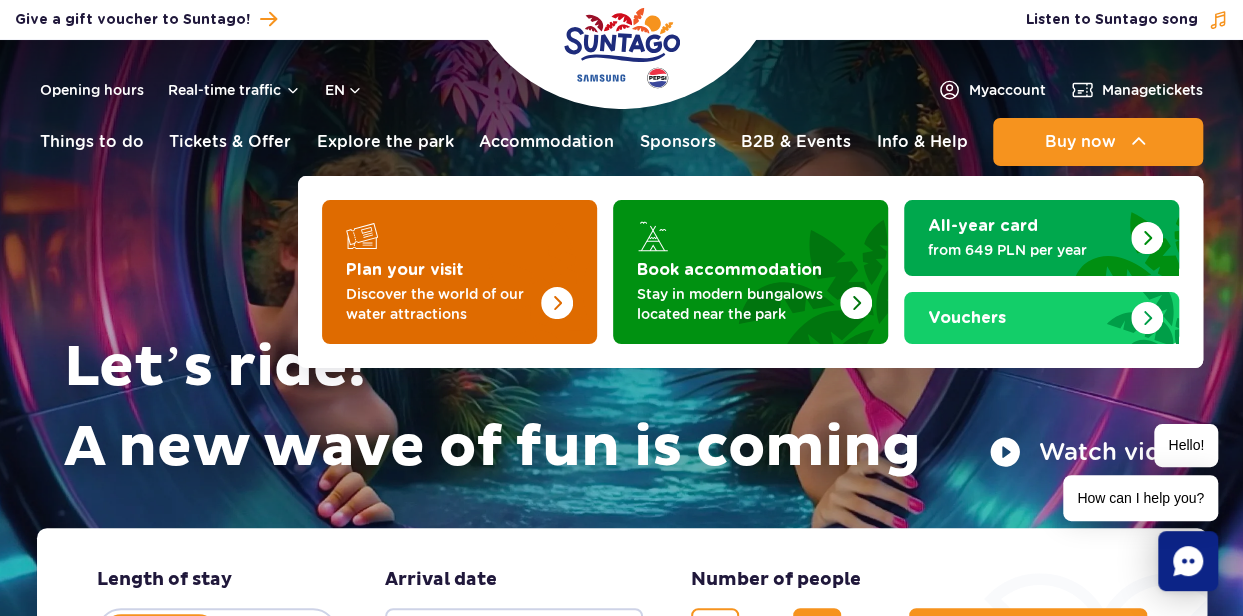click on "Discover the world of our water attractions" at bounding box center [443, 304] 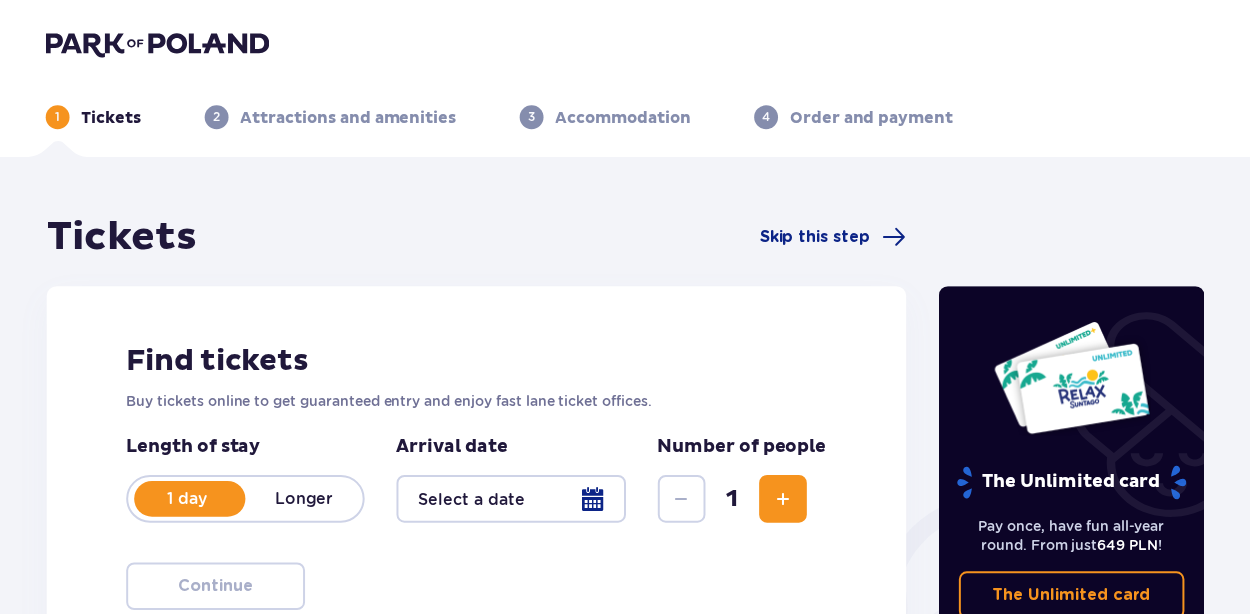 scroll, scrollTop: 0, scrollLeft: 0, axis: both 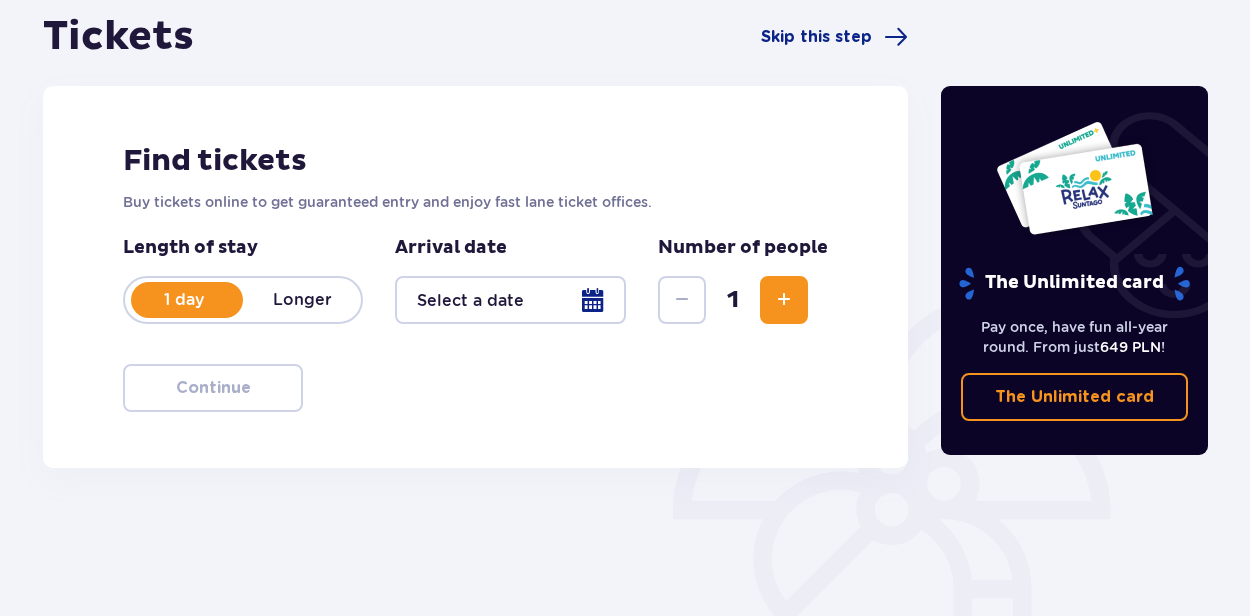 click at bounding box center [784, 300] 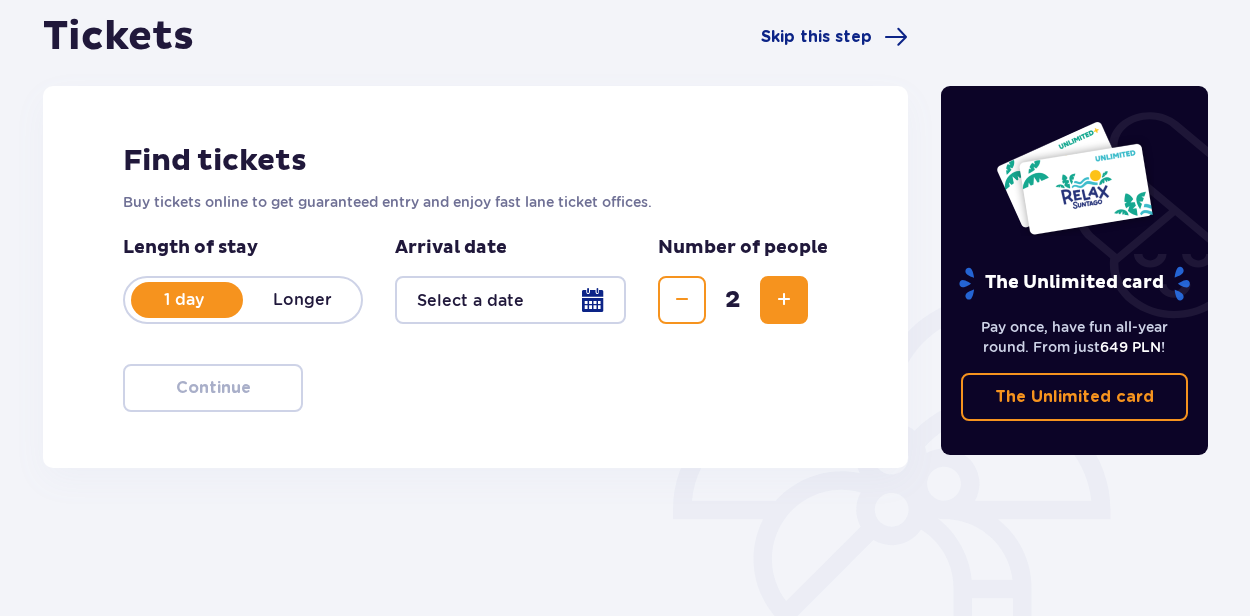 click at bounding box center (510, 300) 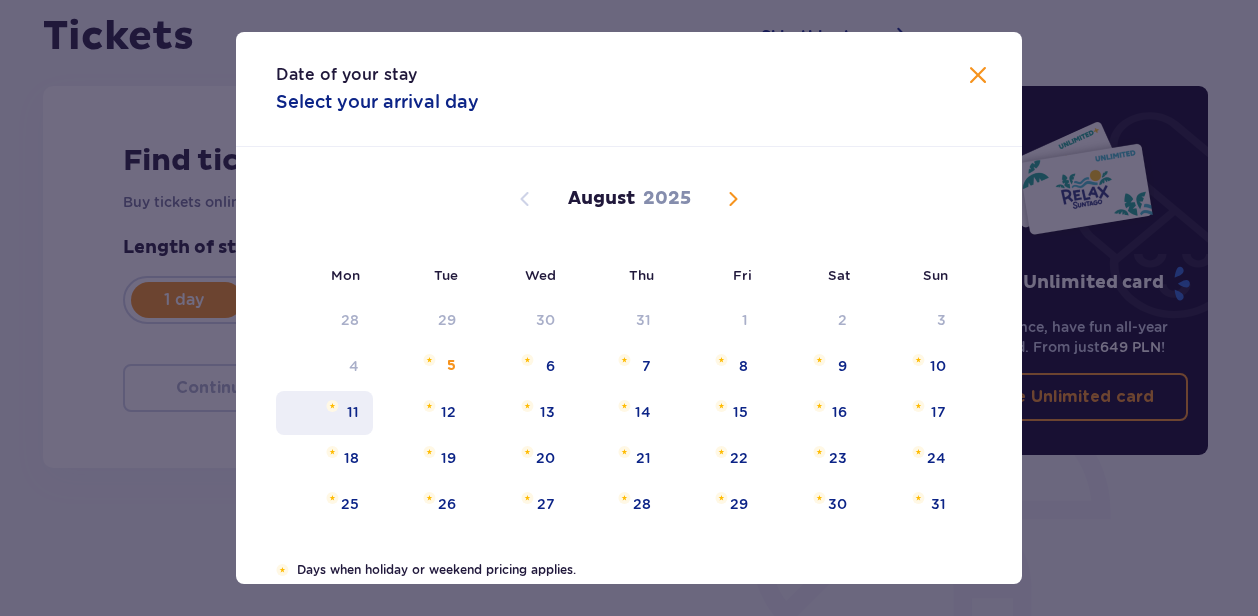 click on "11" at bounding box center (324, 413) 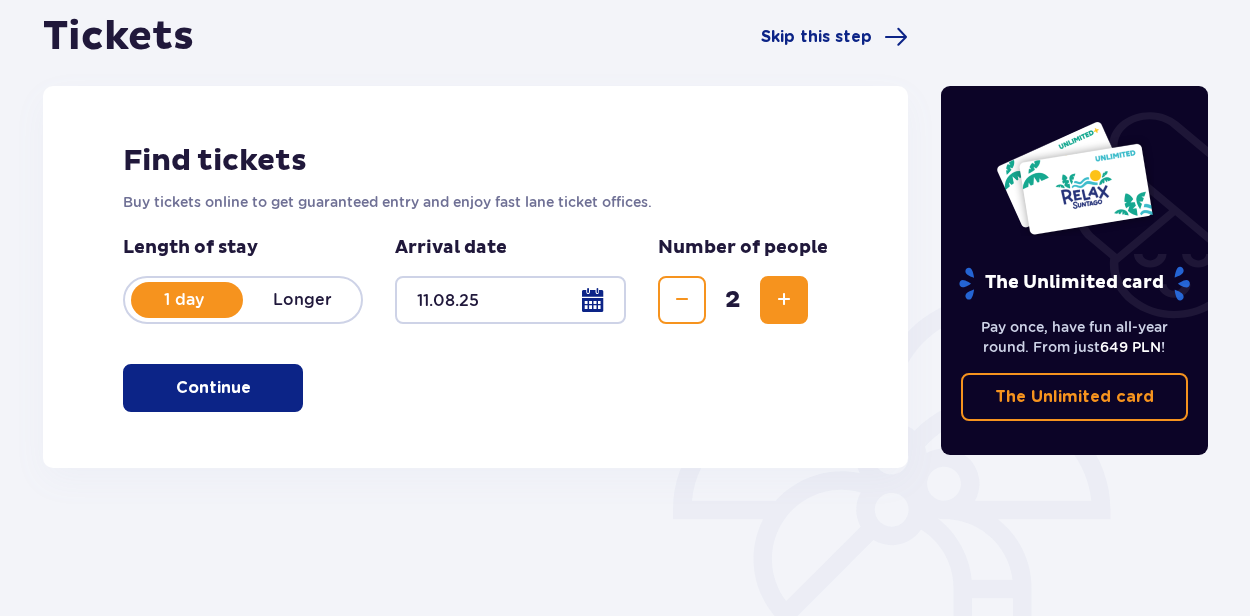 click on "Continue" at bounding box center [213, 388] 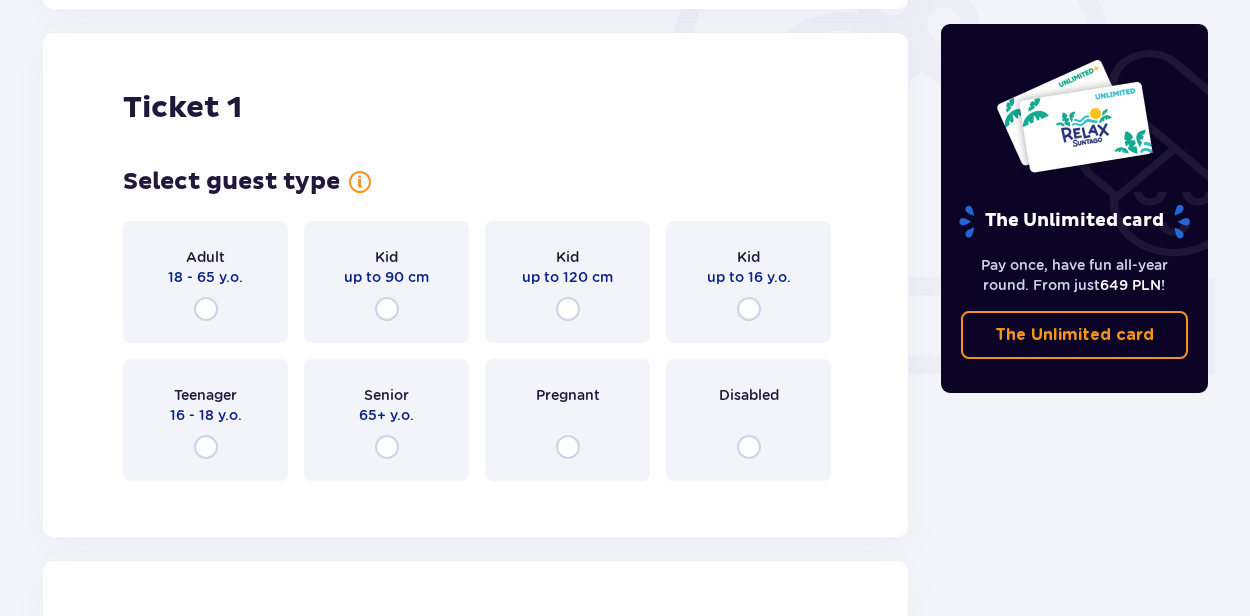 scroll, scrollTop: 668, scrollLeft: 0, axis: vertical 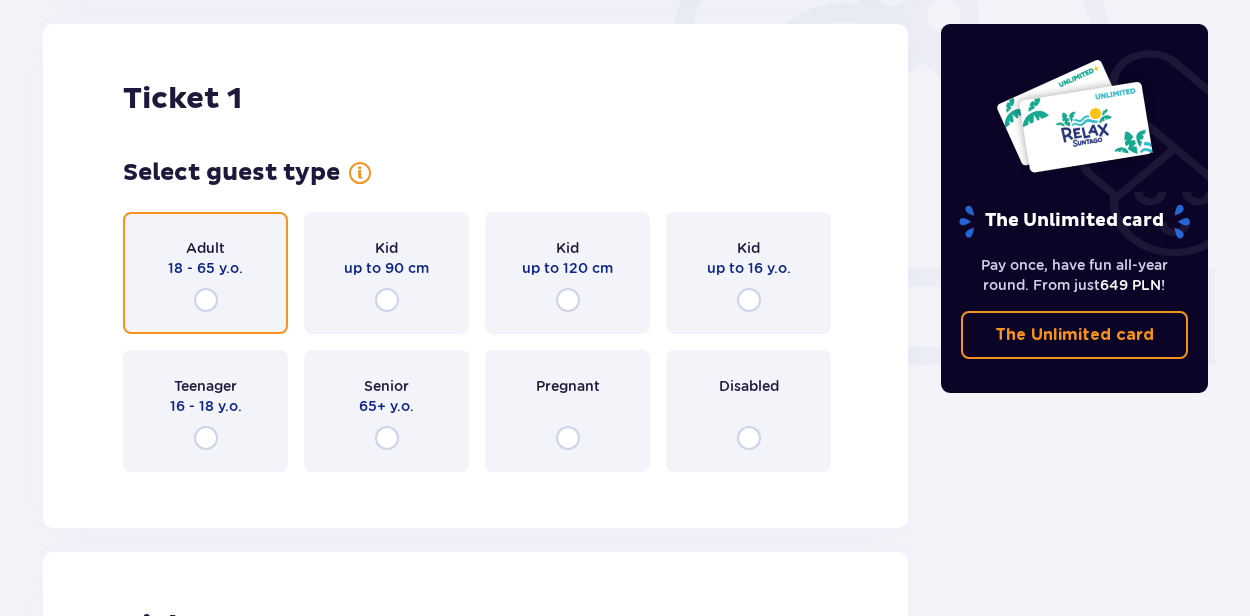 click at bounding box center (206, 300) 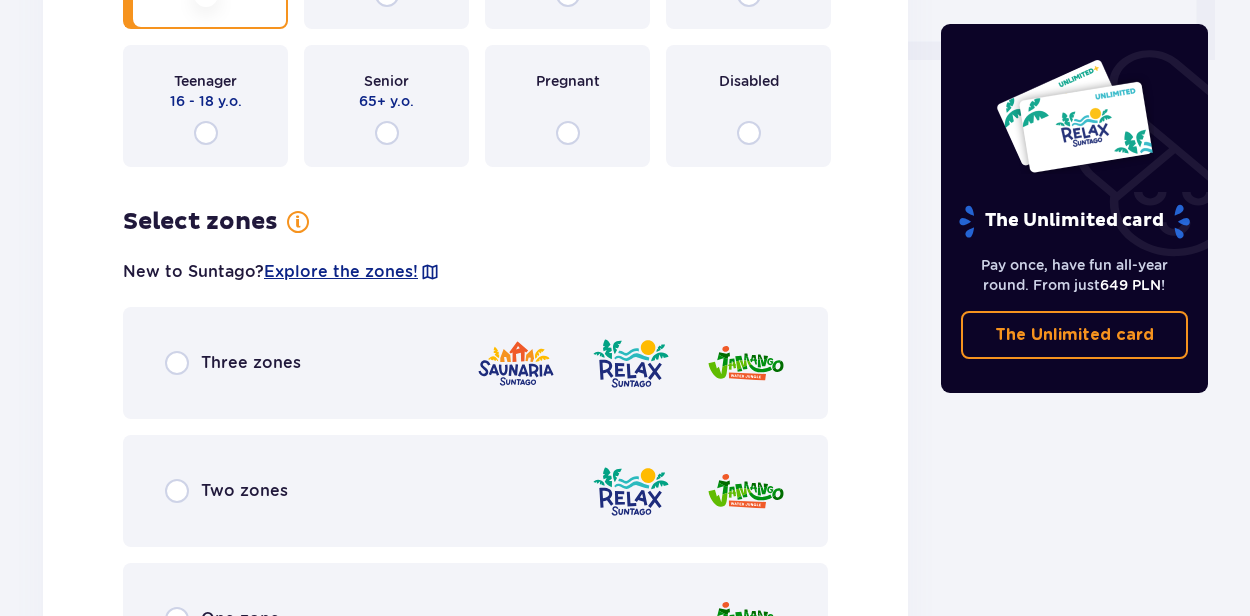 scroll, scrollTop: 962, scrollLeft: 0, axis: vertical 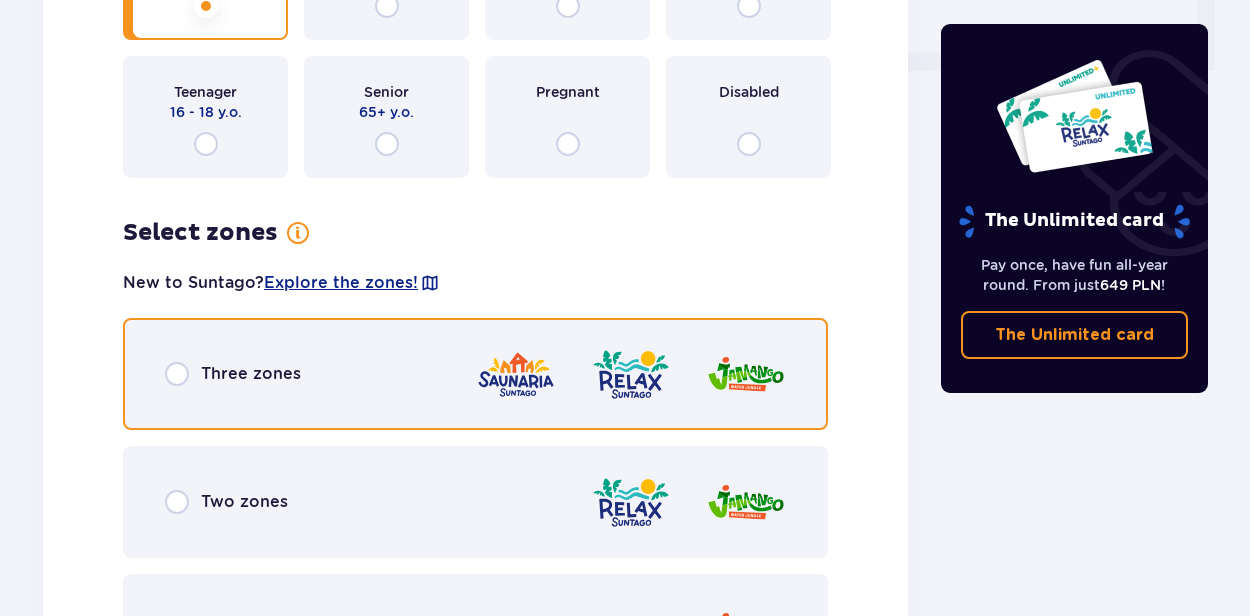 click at bounding box center (177, 374) 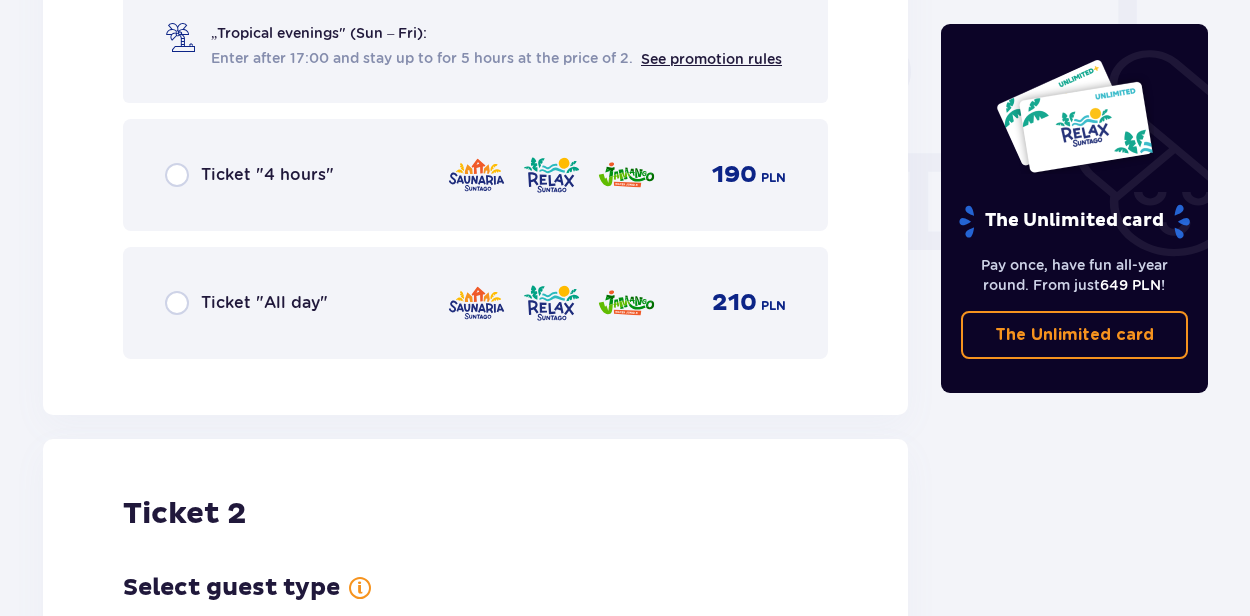 scroll, scrollTop: 2164, scrollLeft: 0, axis: vertical 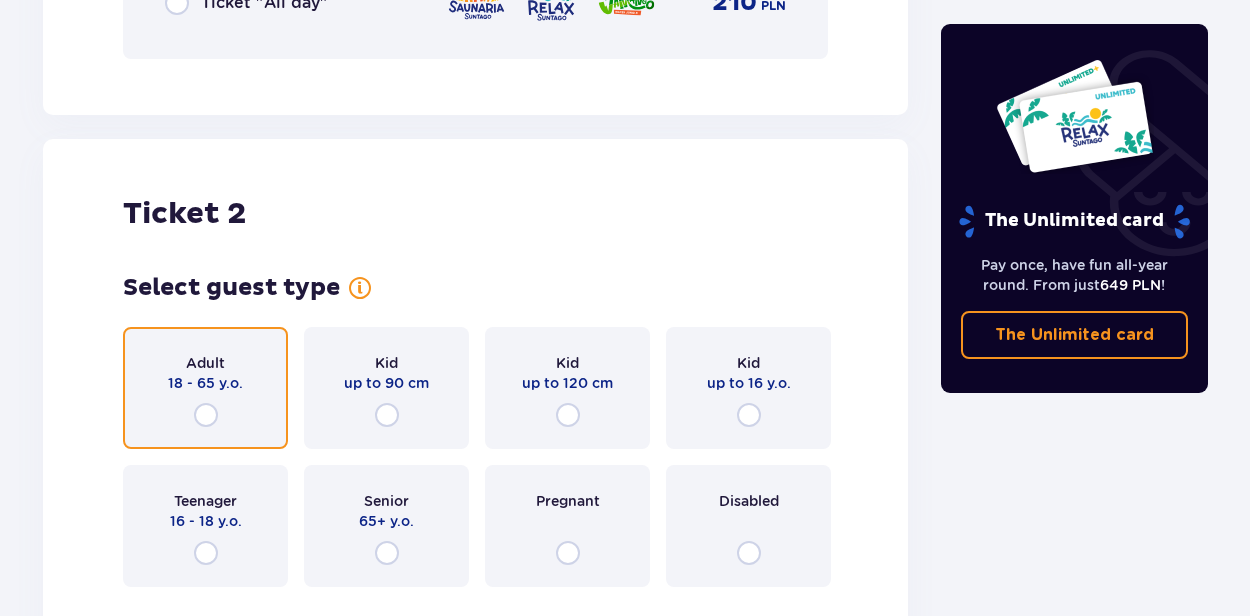 click at bounding box center (206, 415) 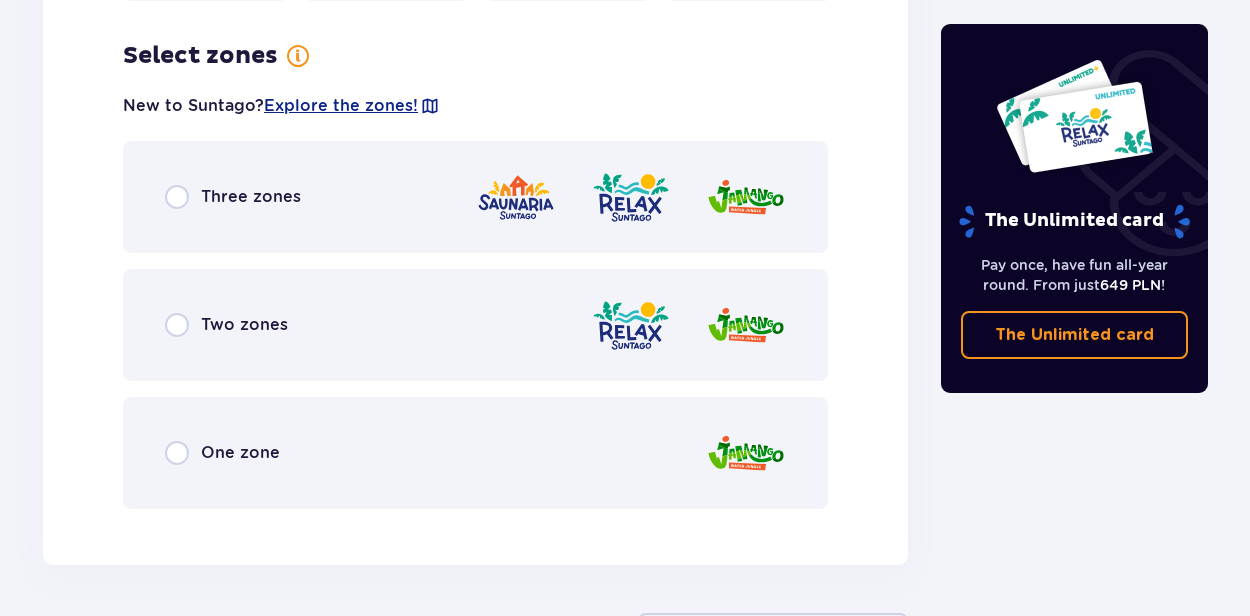 scroll, scrollTop: 2767, scrollLeft: 0, axis: vertical 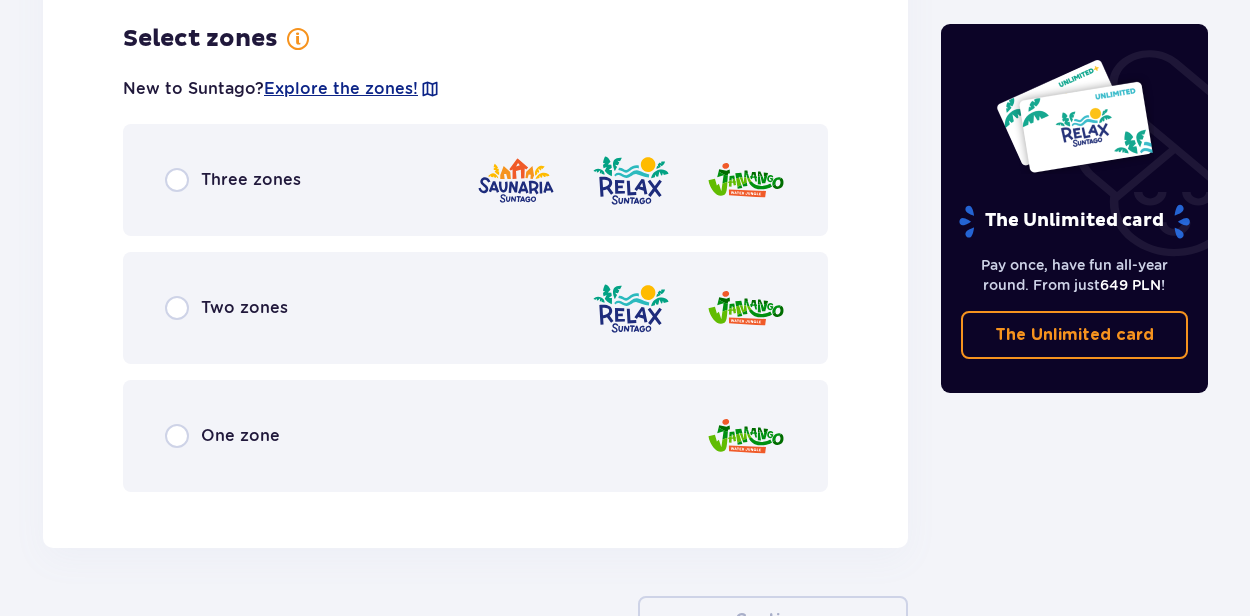click on "Three zones" at bounding box center (251, 180) 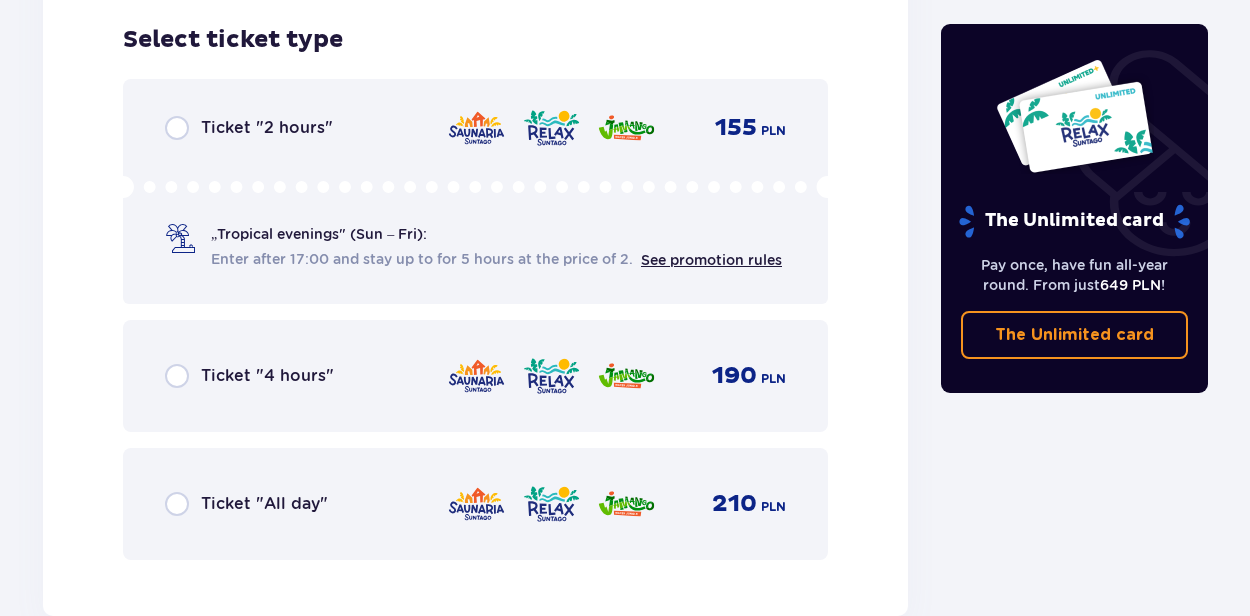 scroll, scrollTop: 3275, scrollLeft: 0, axis: vertical 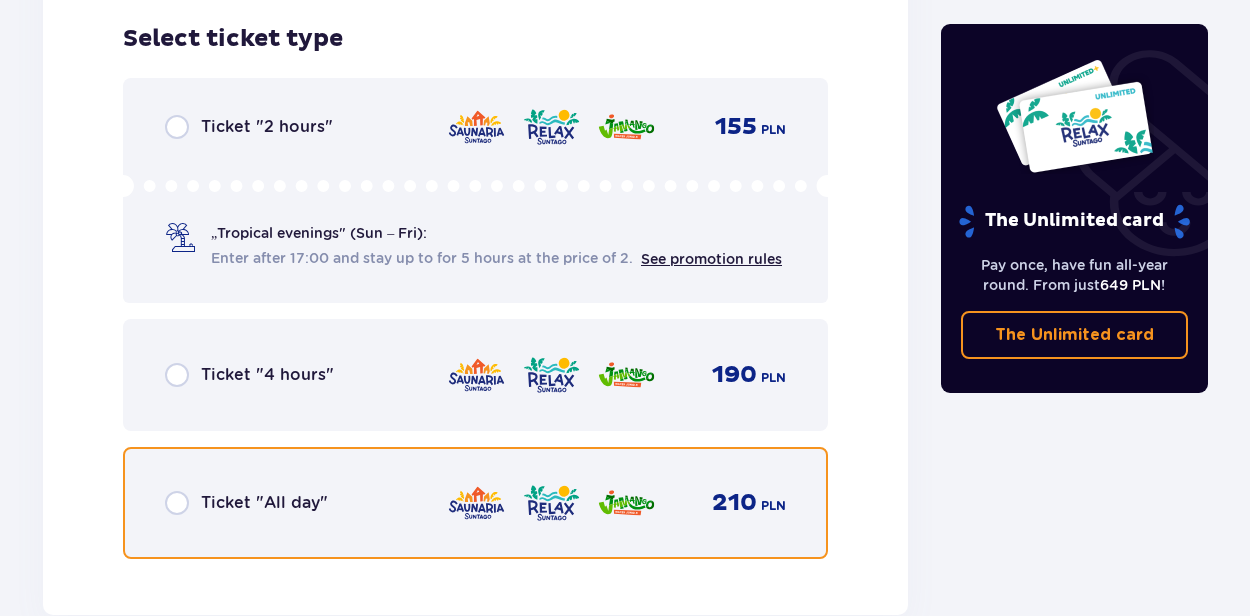 click at bounding box center [177, 503] 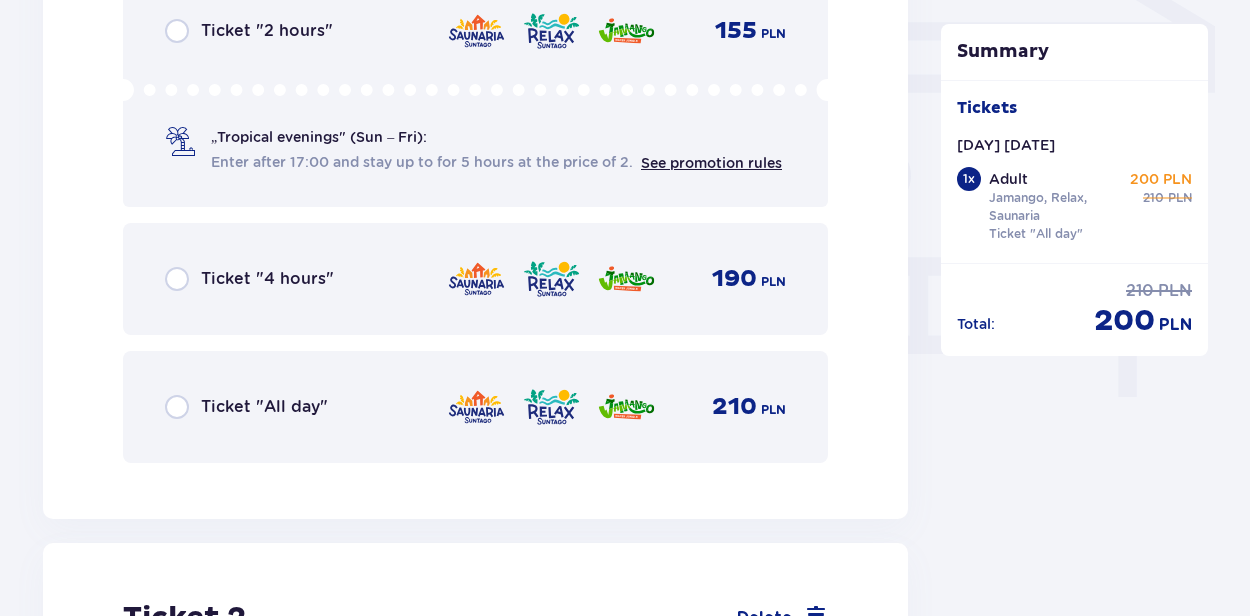 scroll, scrollTop: 1768, scrollLeft: 0, axis: vertical 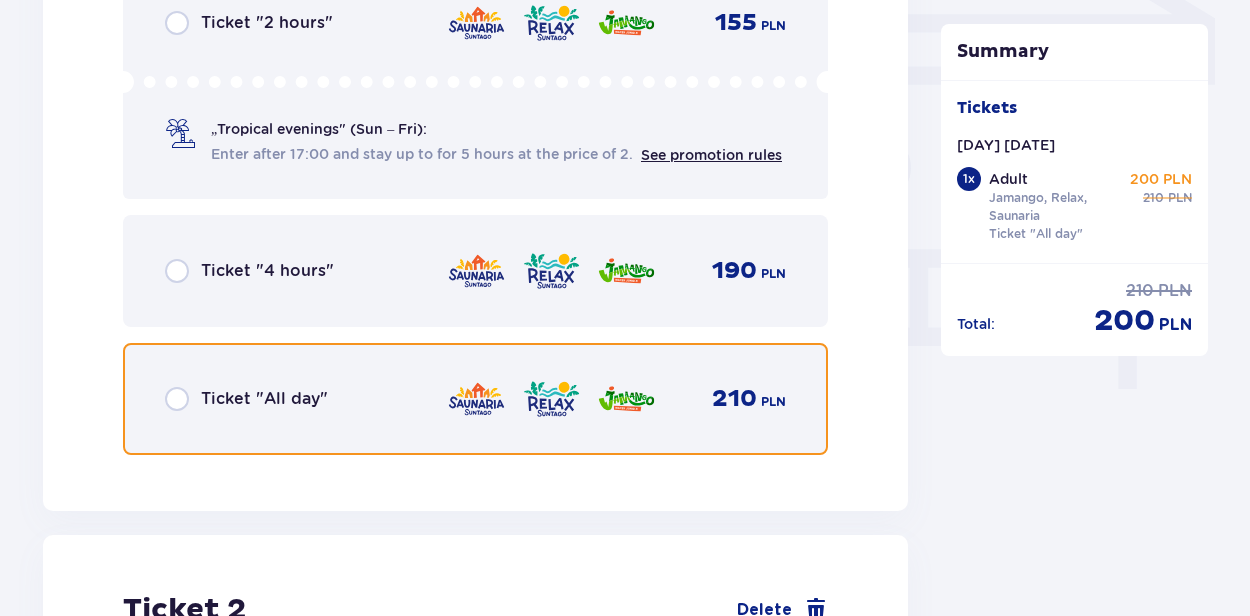 click at bounding box center (177, 399) 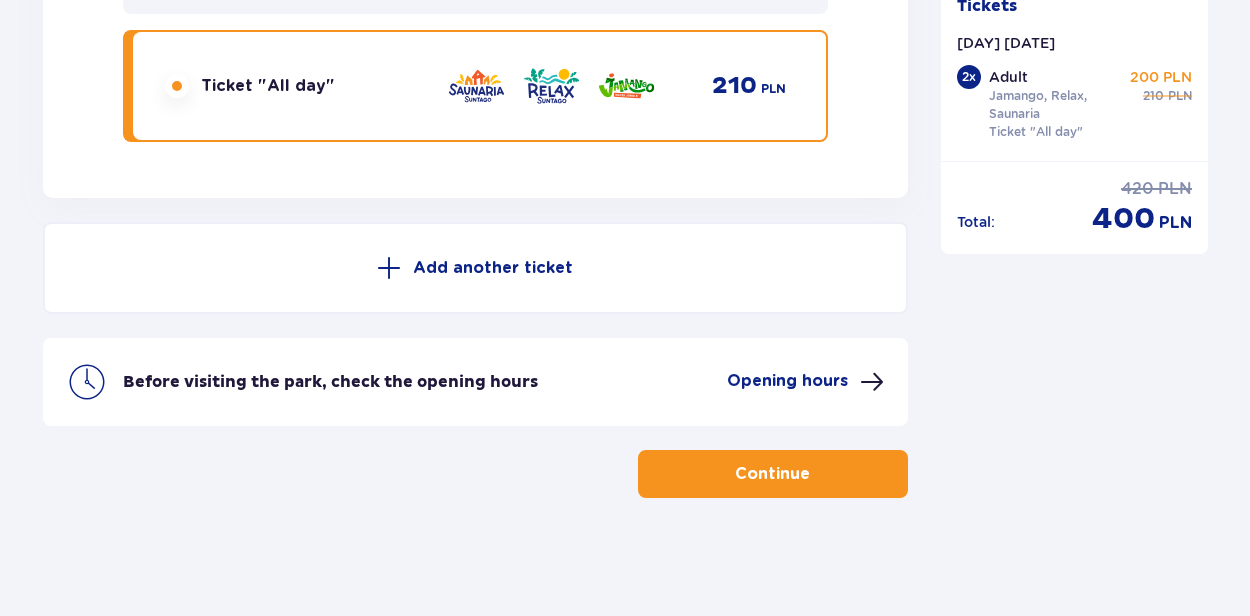 scroll, scrollTop: 3694, scrollLeft: 0, axis: vertical 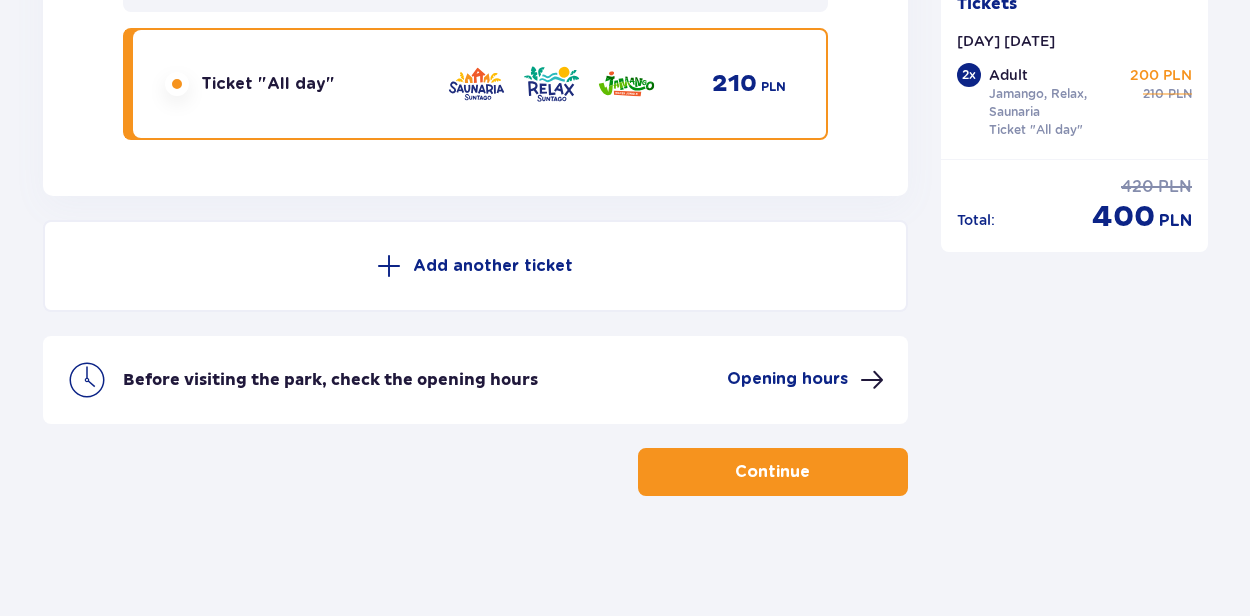 click at bounding box center (814, 472) 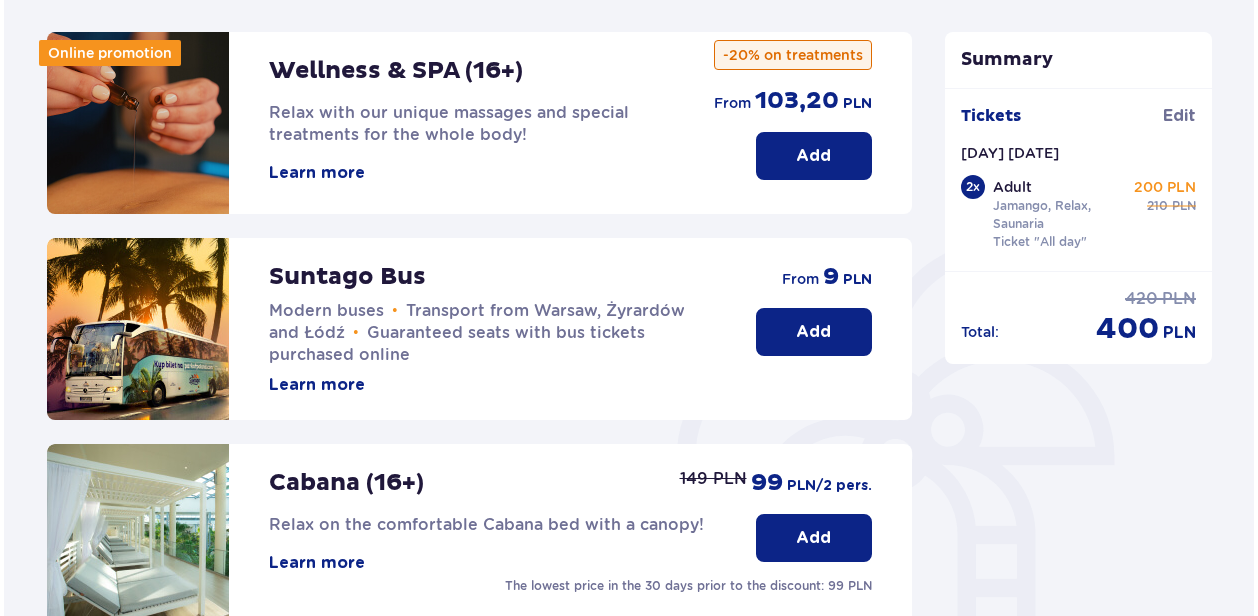 scroll, scrollTop: 240, scrollLeft: 0, axis: vertical 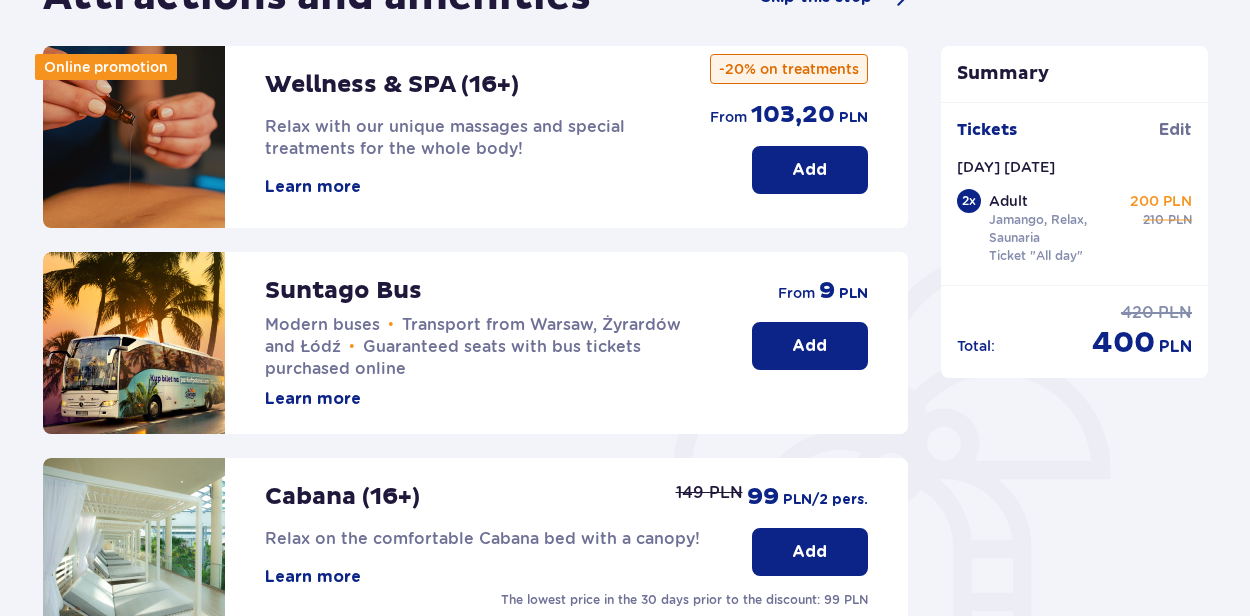 click on "Learn more" at bounding box center [313, 399] 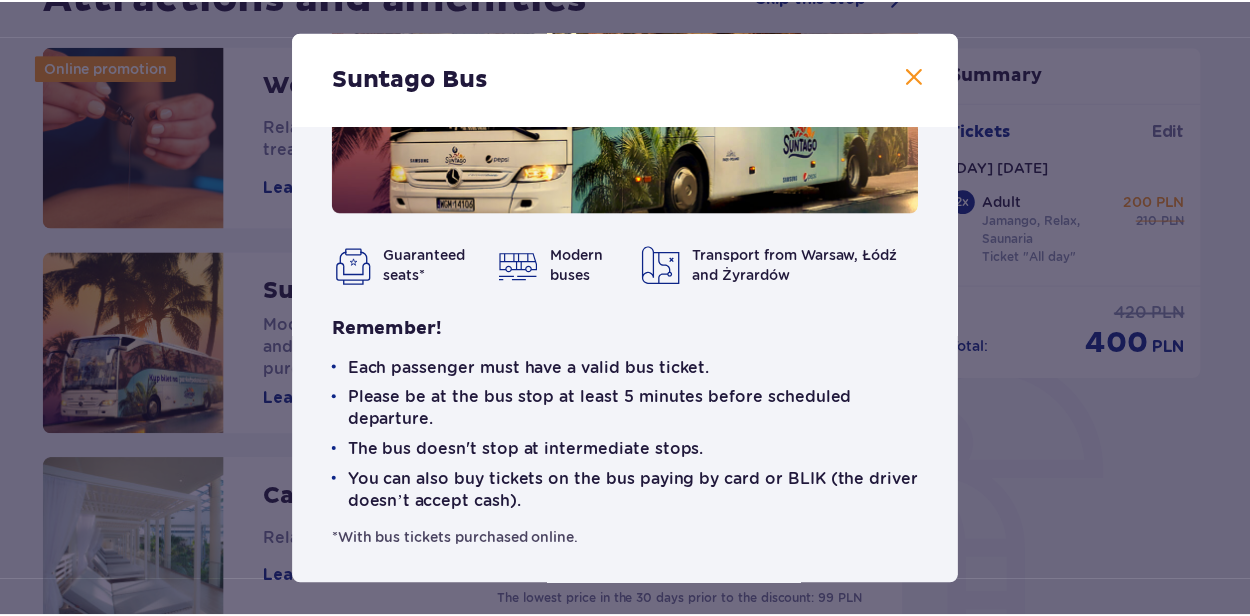 scroll, scrollTop: 210, scrollLeft: 0, axis: vertical 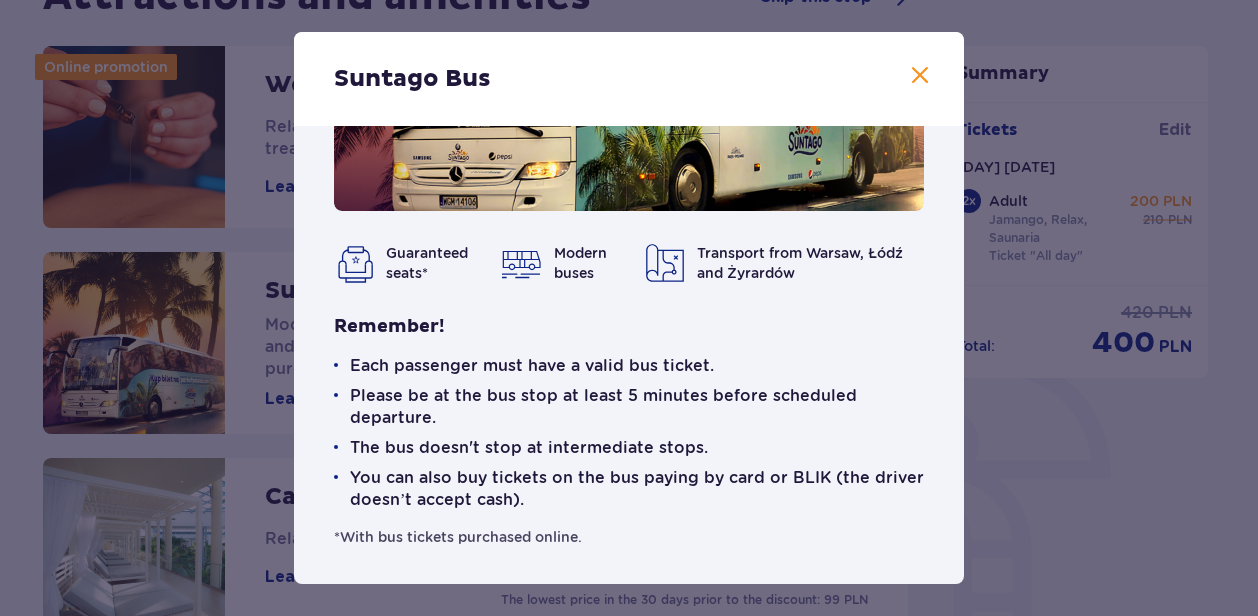click at bounding box center [920, 76] 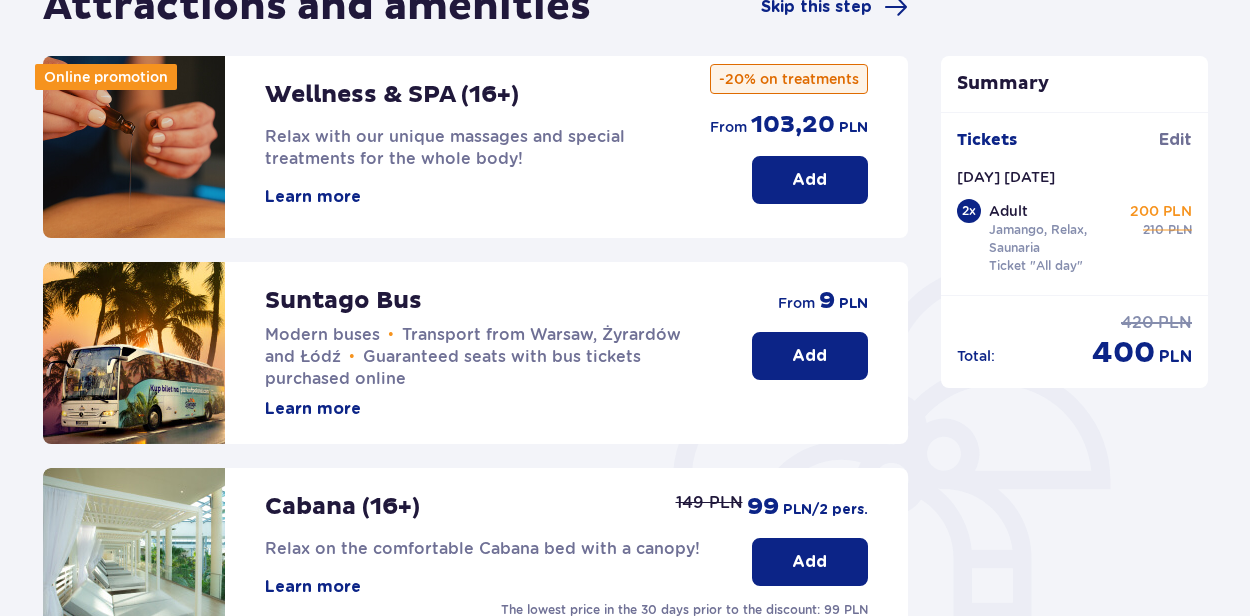 scroll, scrollTop: 240, scrollLeft: 0, axis: vertical 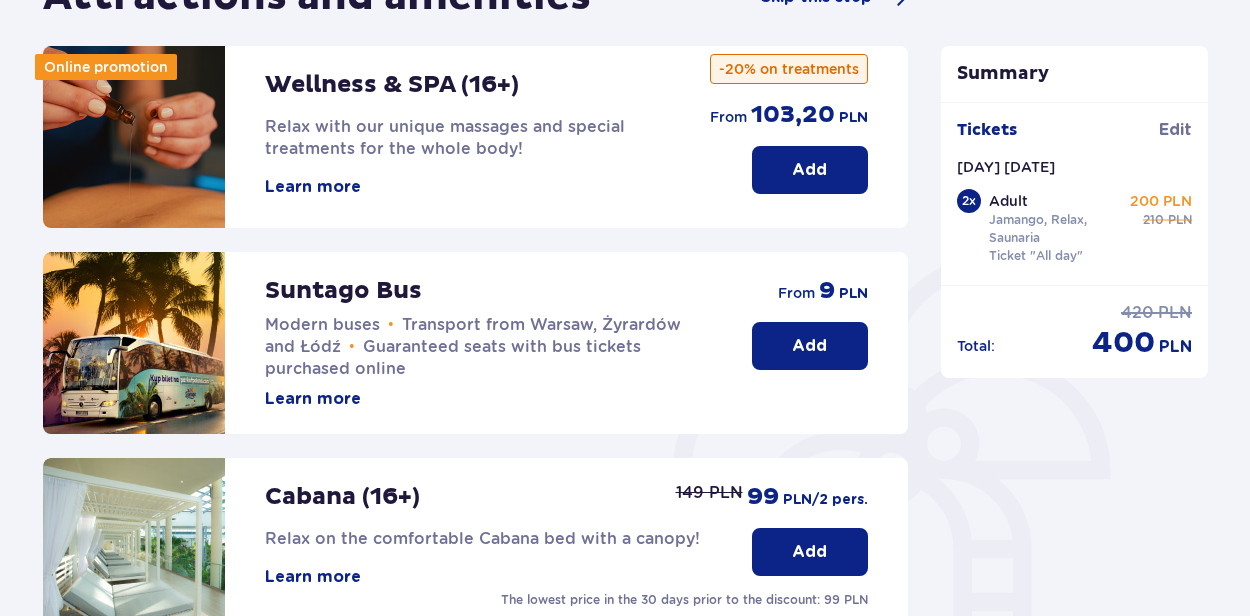 click on "Suntago Bus Modern buses • Transport from Warsaw, Żyrardów and Łódź • Guaranteed seats with bus tickets purchased online Learn more" at bounding box center (488, 331) 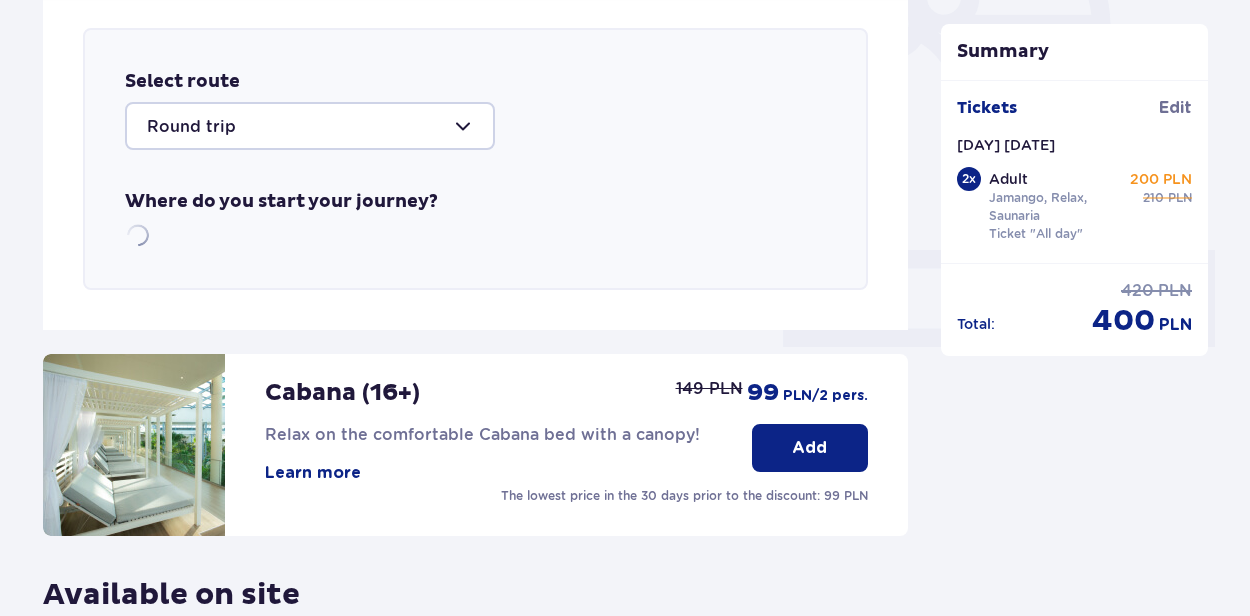 scroll, scrollTop: 690, scrollLeft: 0, axis: vertical 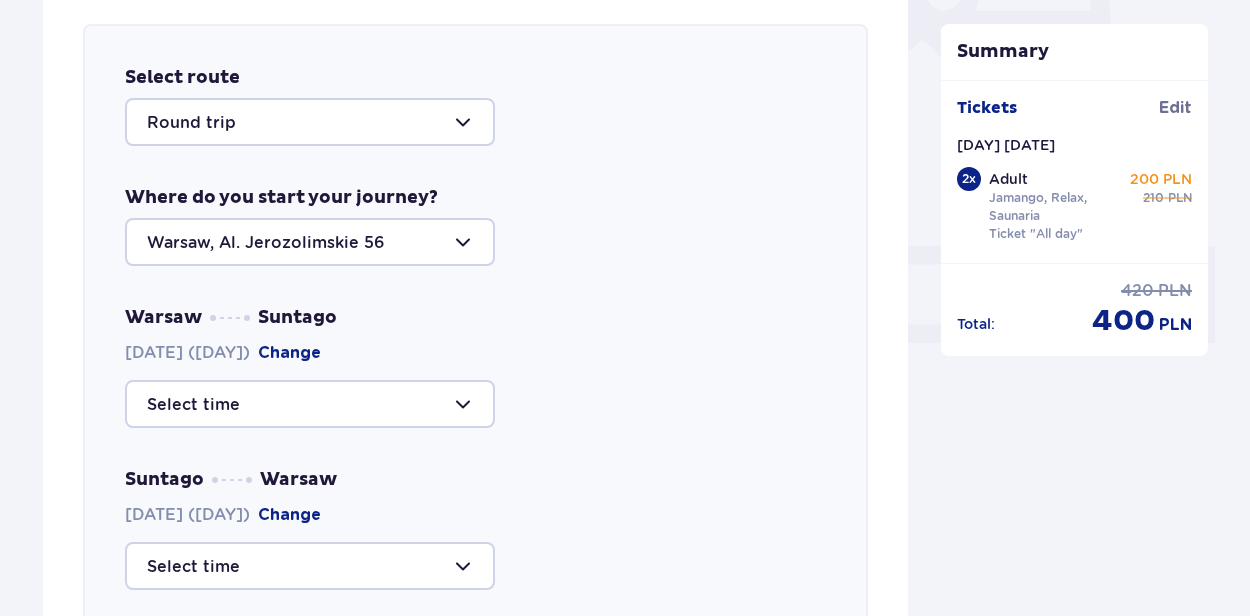 click at bounding box center (310, 242) 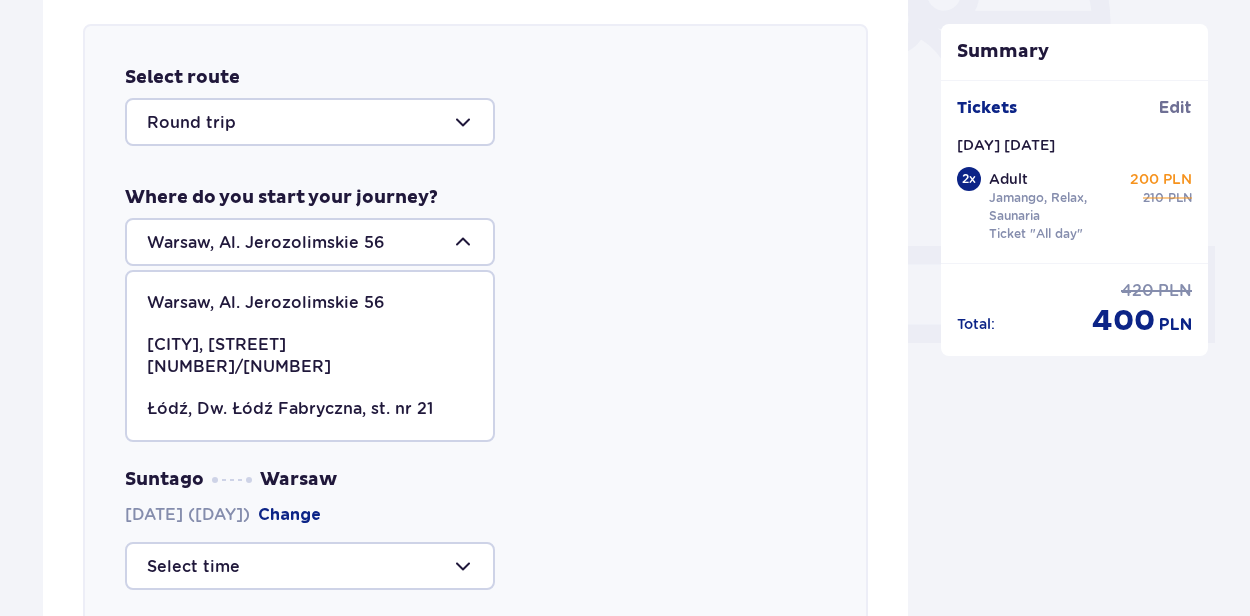 click at bounding box center (310, 242) 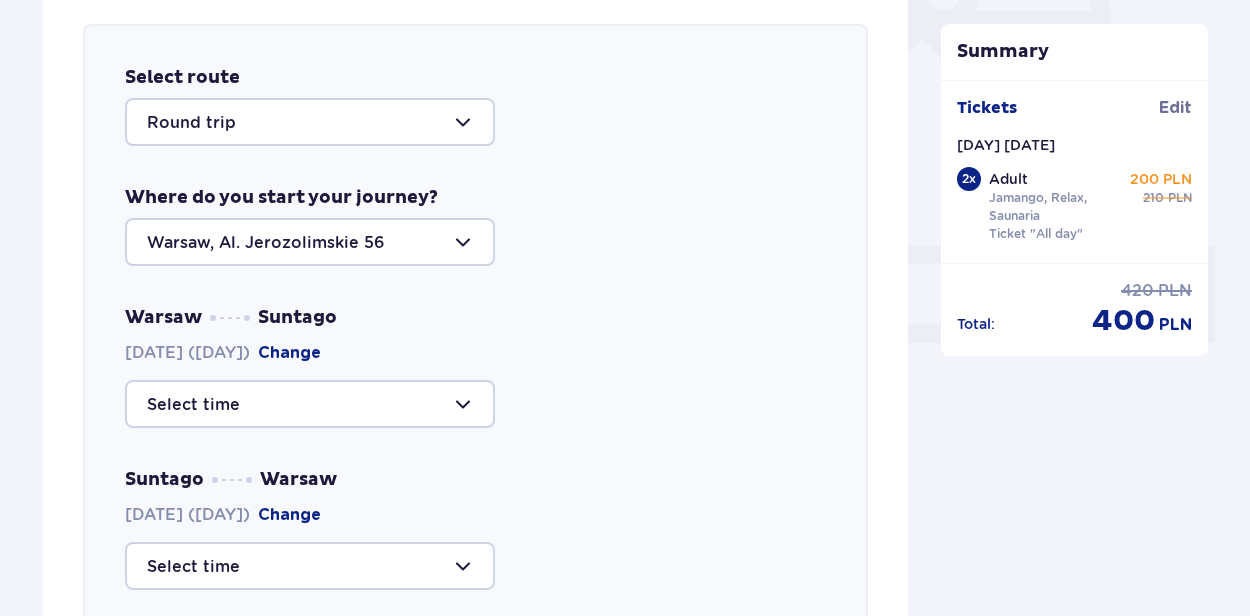 click at bounding box center (310, 404) 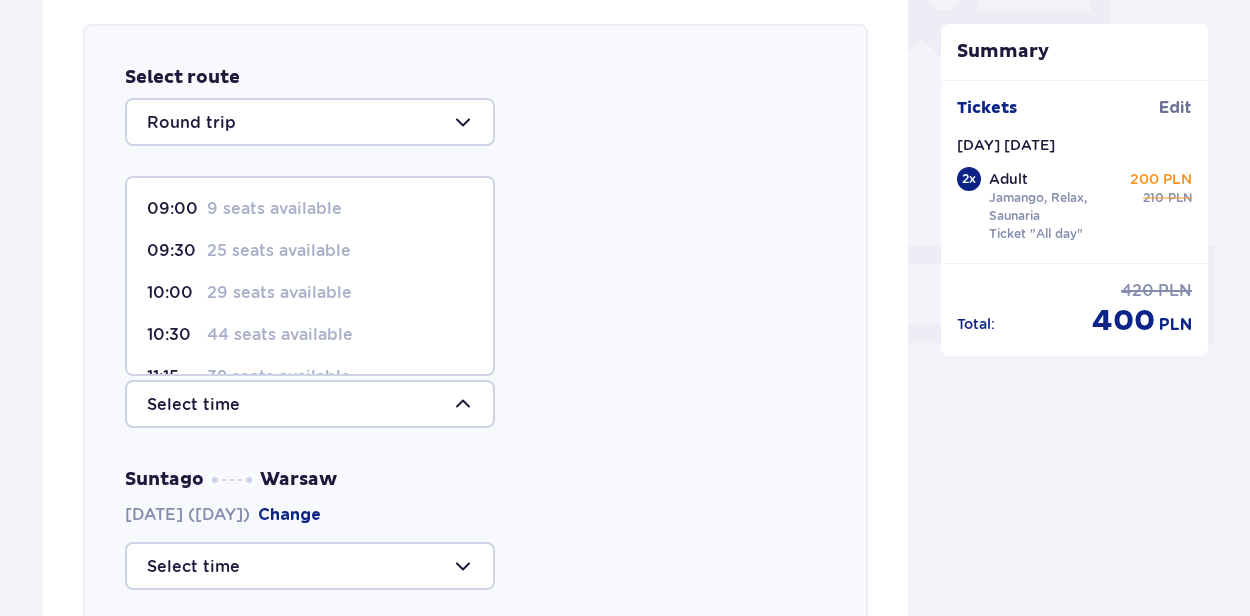 click on "25 seats available" at bounding box center [279, 251] 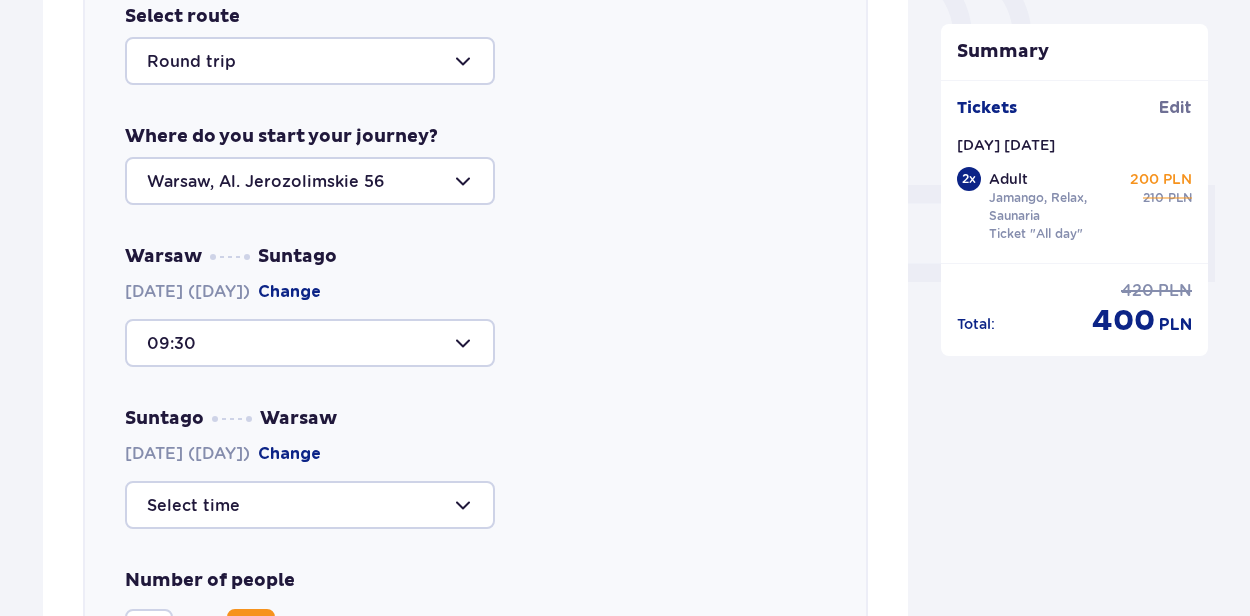 scroll, scrollTop: 890, scrollLeft: 0, axis: vertical 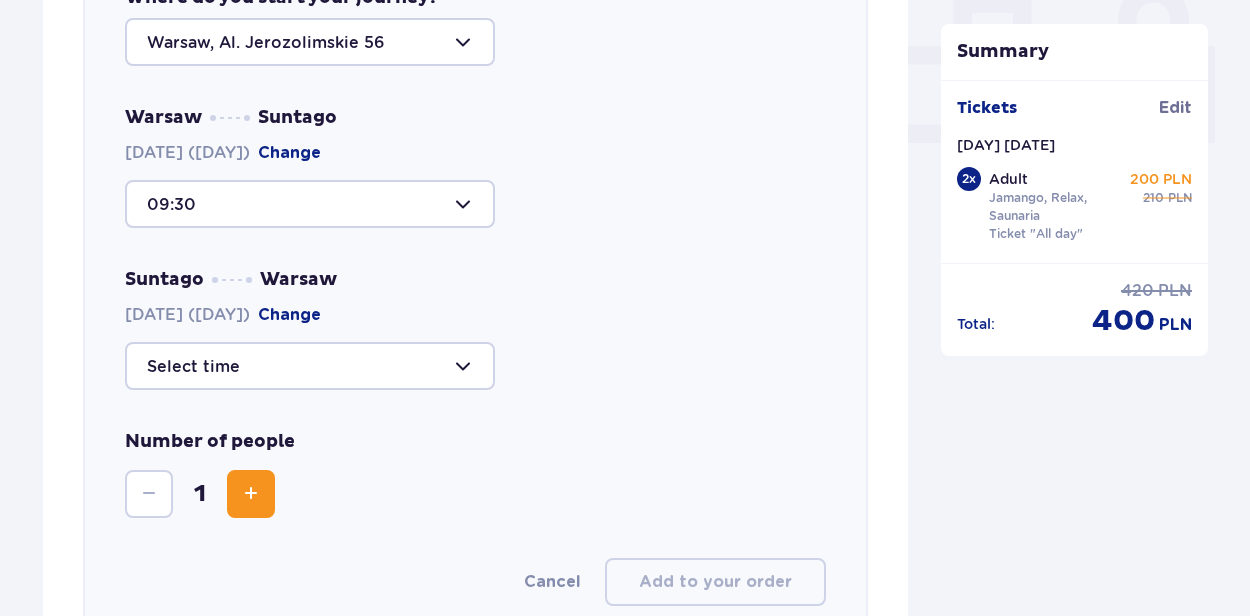 click at bounding box center [310, 366] 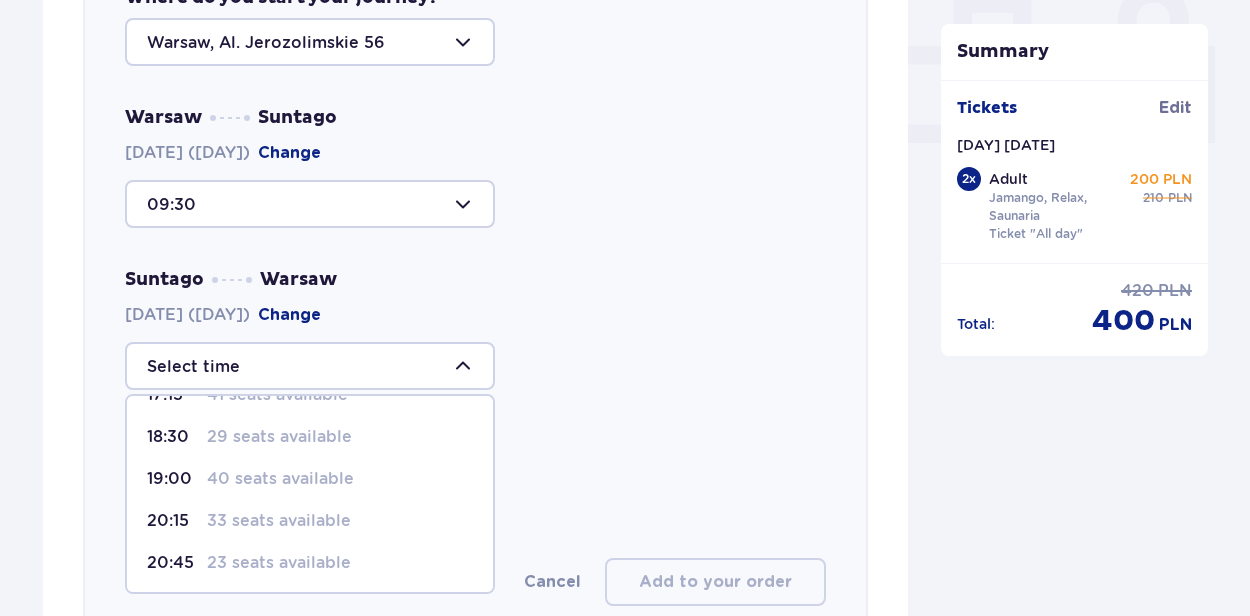 scroll, scrollTop: 44, scrollLeft: 0, axis: vertical 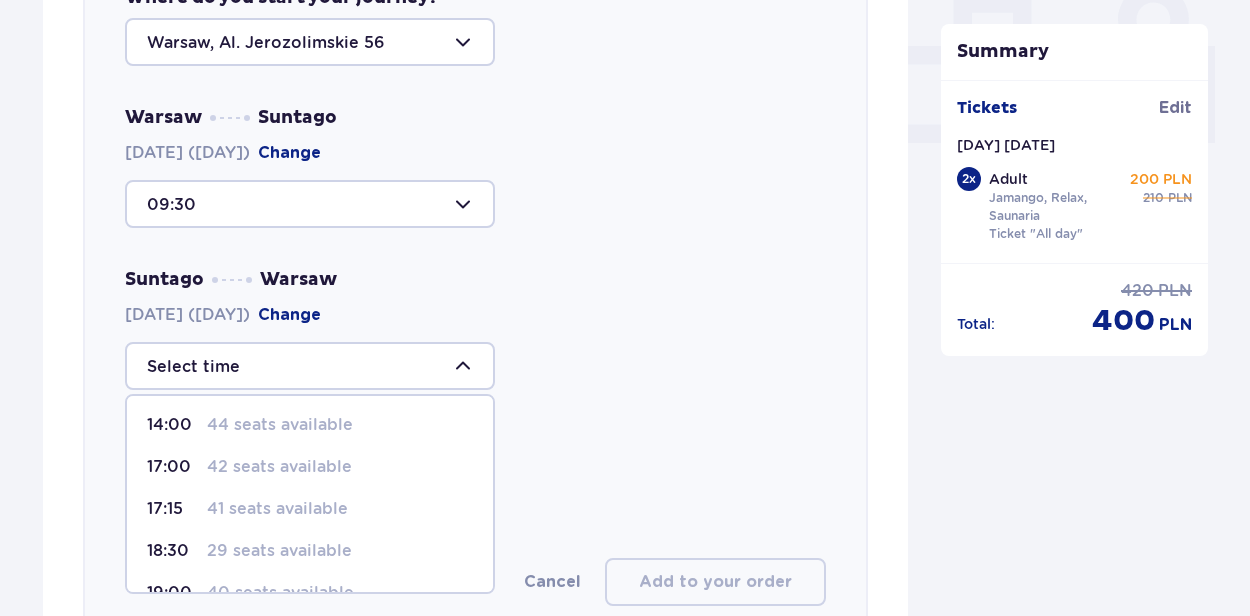 click on "29 seats available" at bounding box center (279, 551) 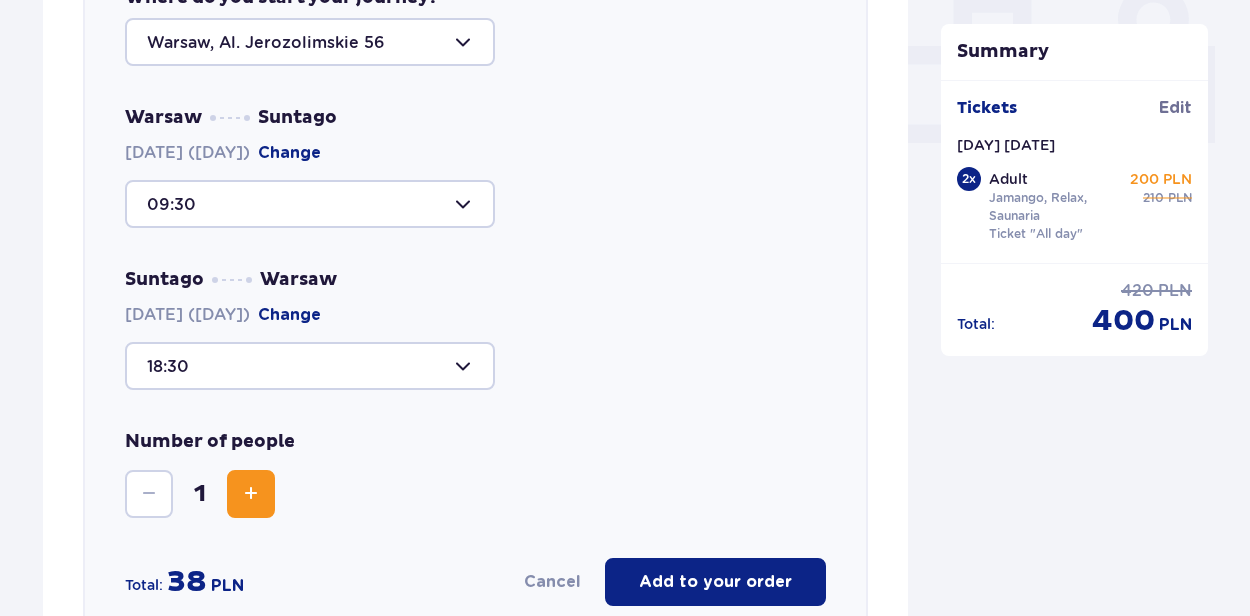click at bounding box center (251, 494) 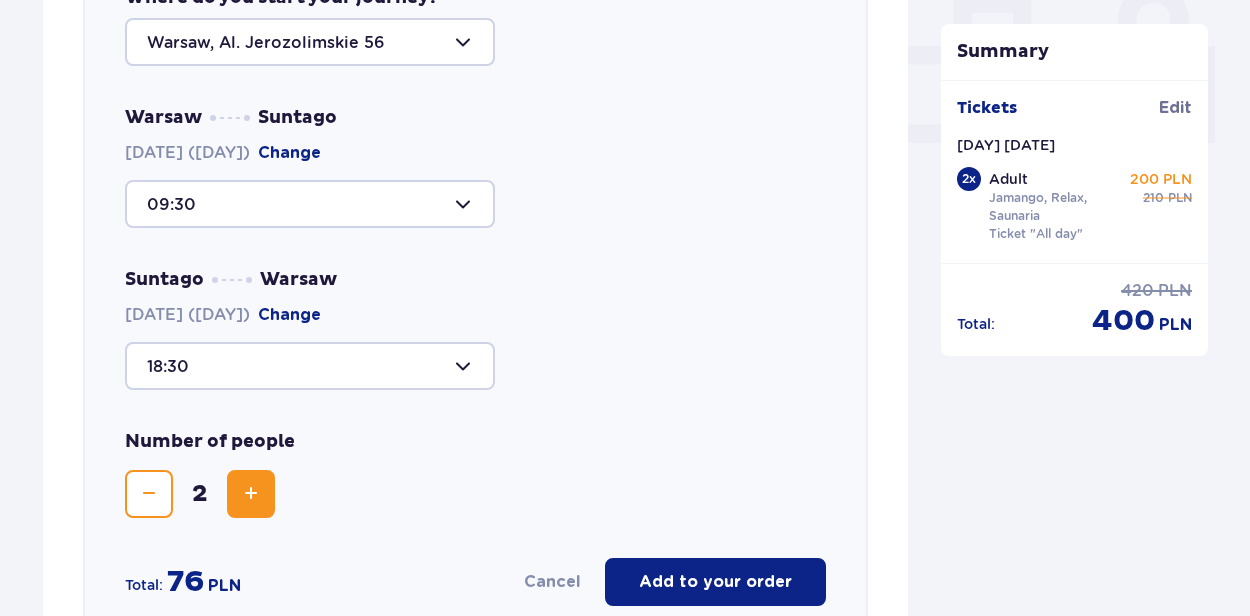 click on "Add to your order" at bounding box center [715, 582] 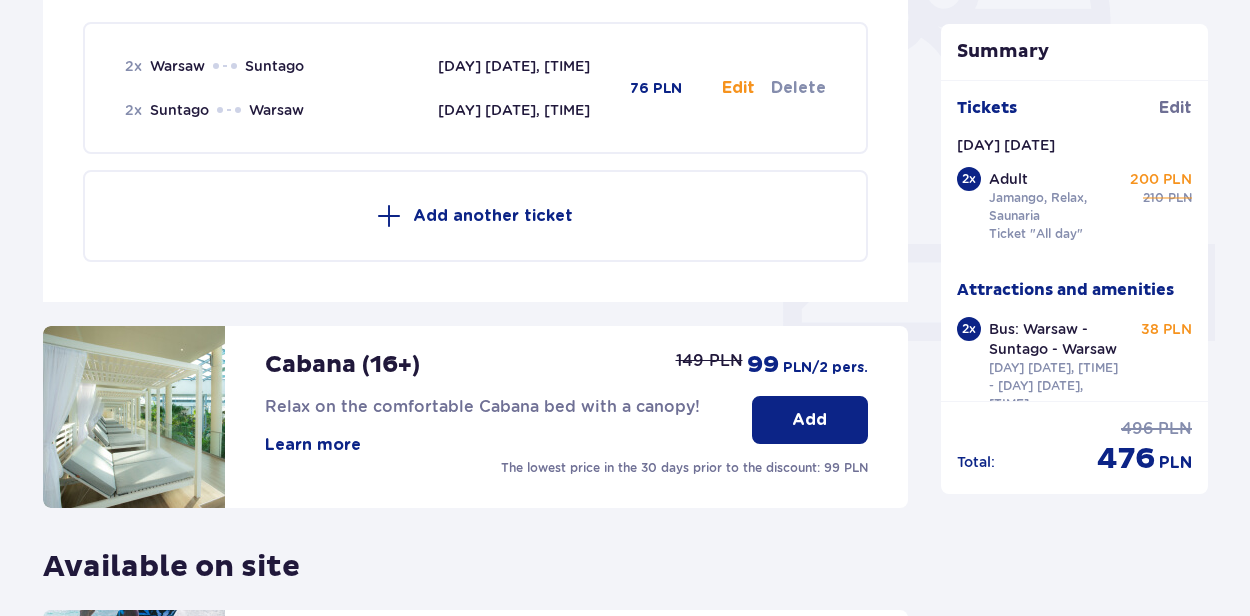 scroll, scrollTop: 690, scrollLeft: 0, axis: vertical 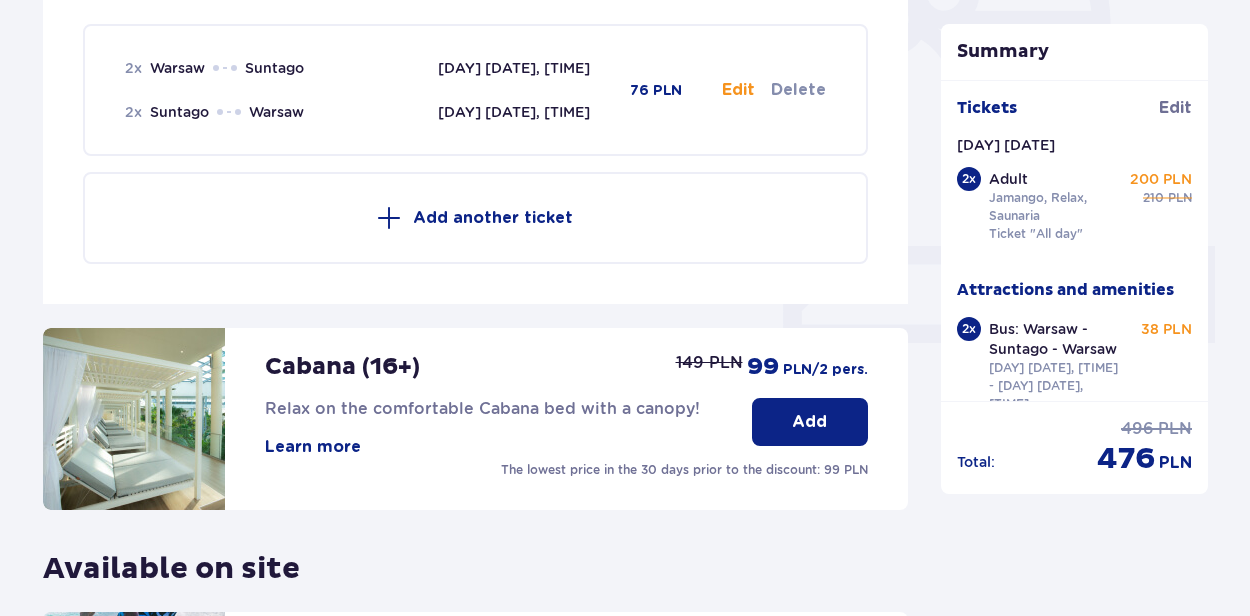 click on "Cabana (16+) Relax on the comfortable Cabana bed with a canopy! Learn more" at bounding box center [375, 419] 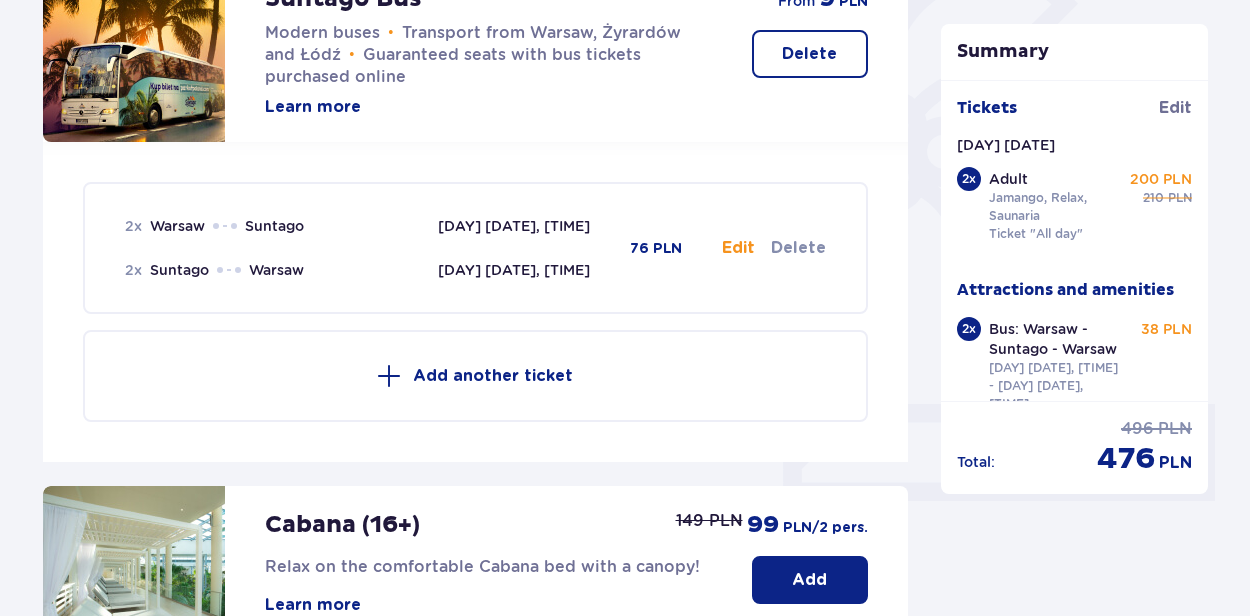 scroll, scrollTop: 390, scrollLeft: 0, axis: vertical 